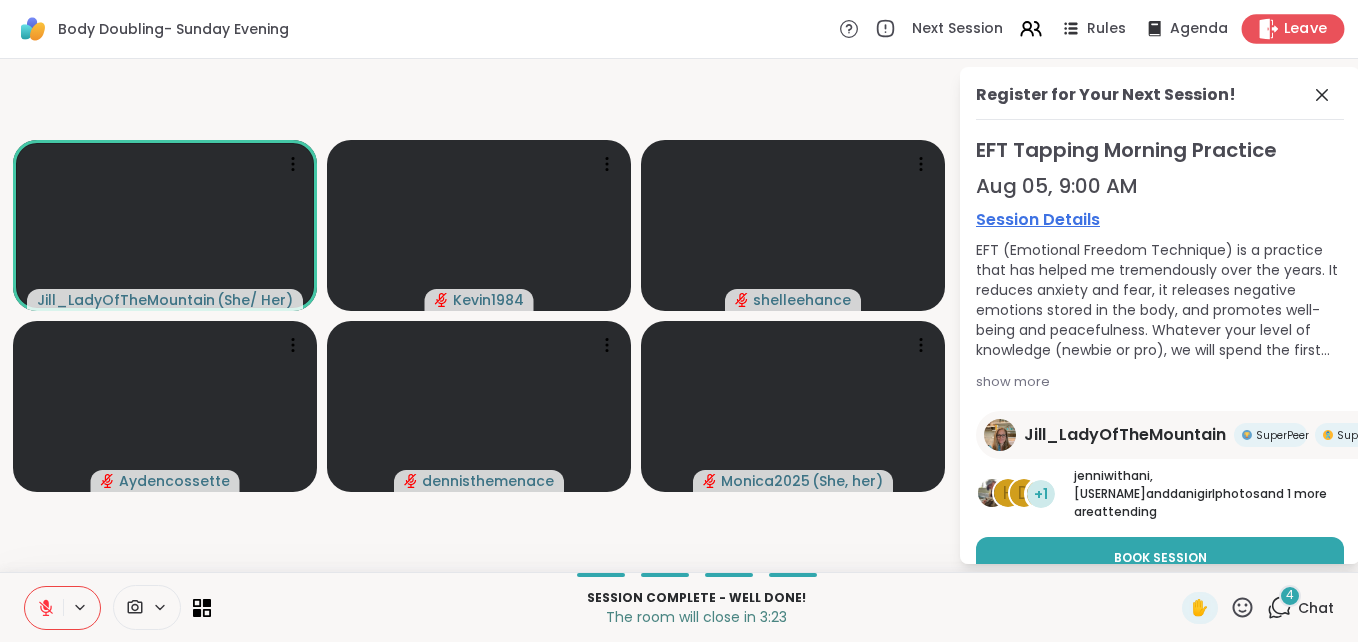 scroll, scrollTop: 0, scrollLeft: 0, axis: both 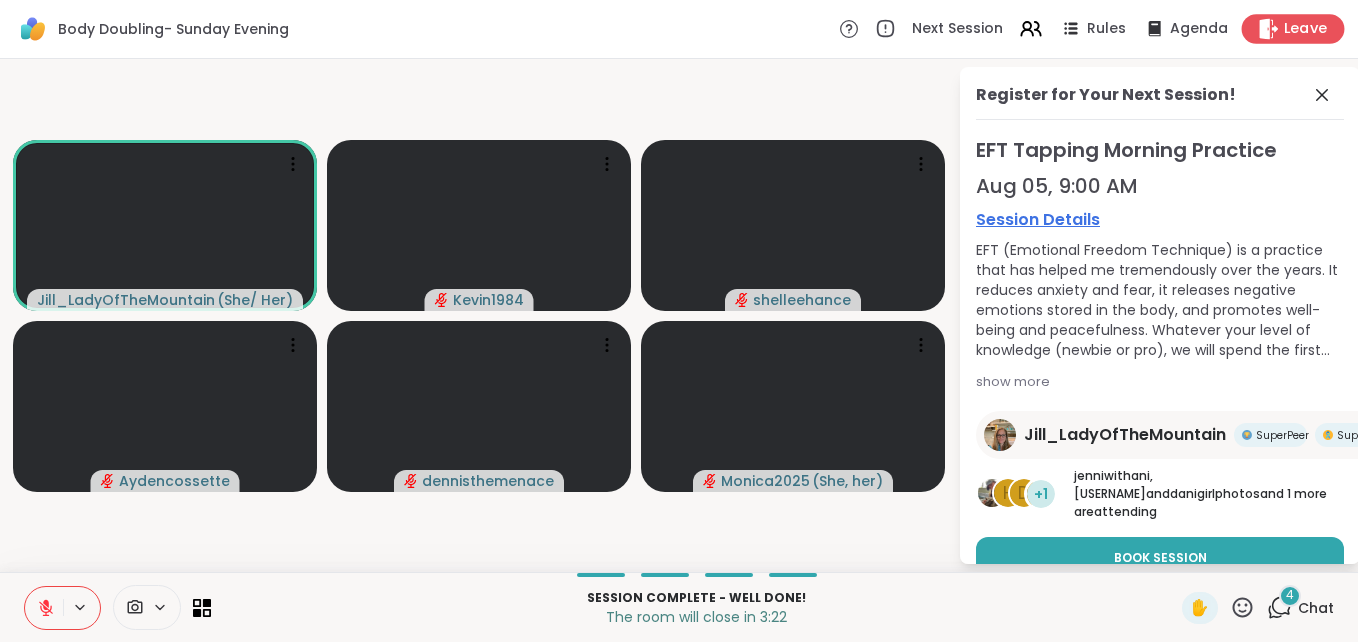 click on "Leave" at bounding box center (1306, 29) 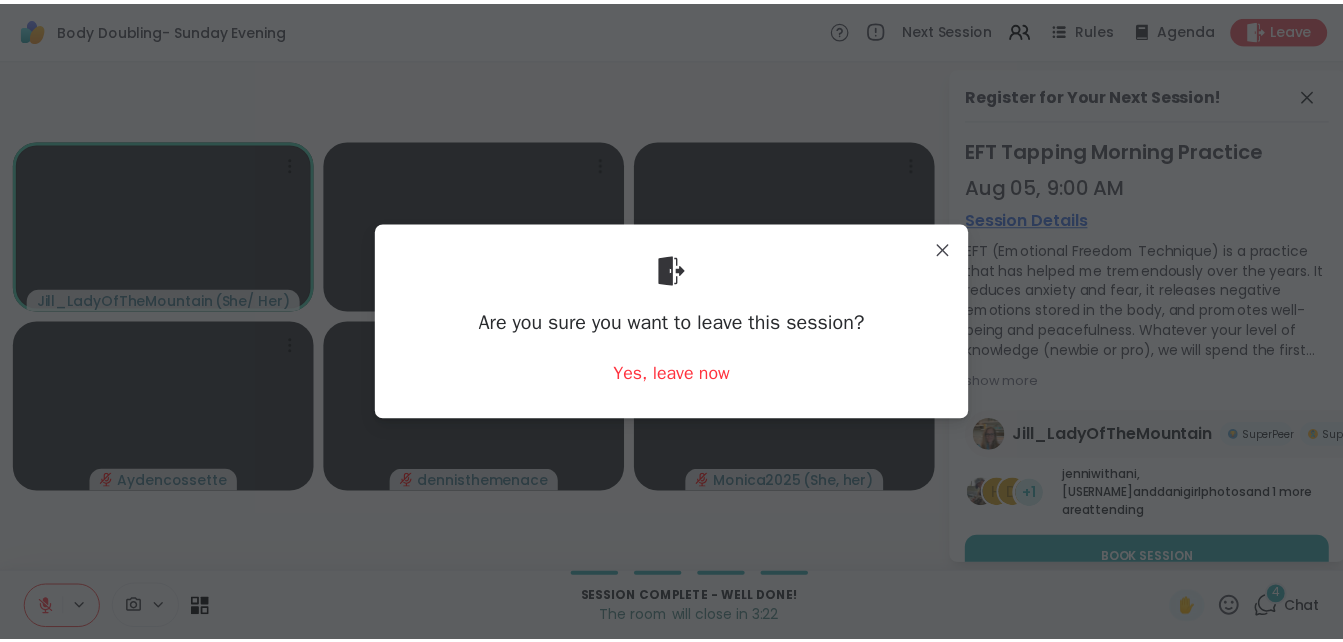 scroll, scrollTop: 0, scrollLeft: 0, axis: both 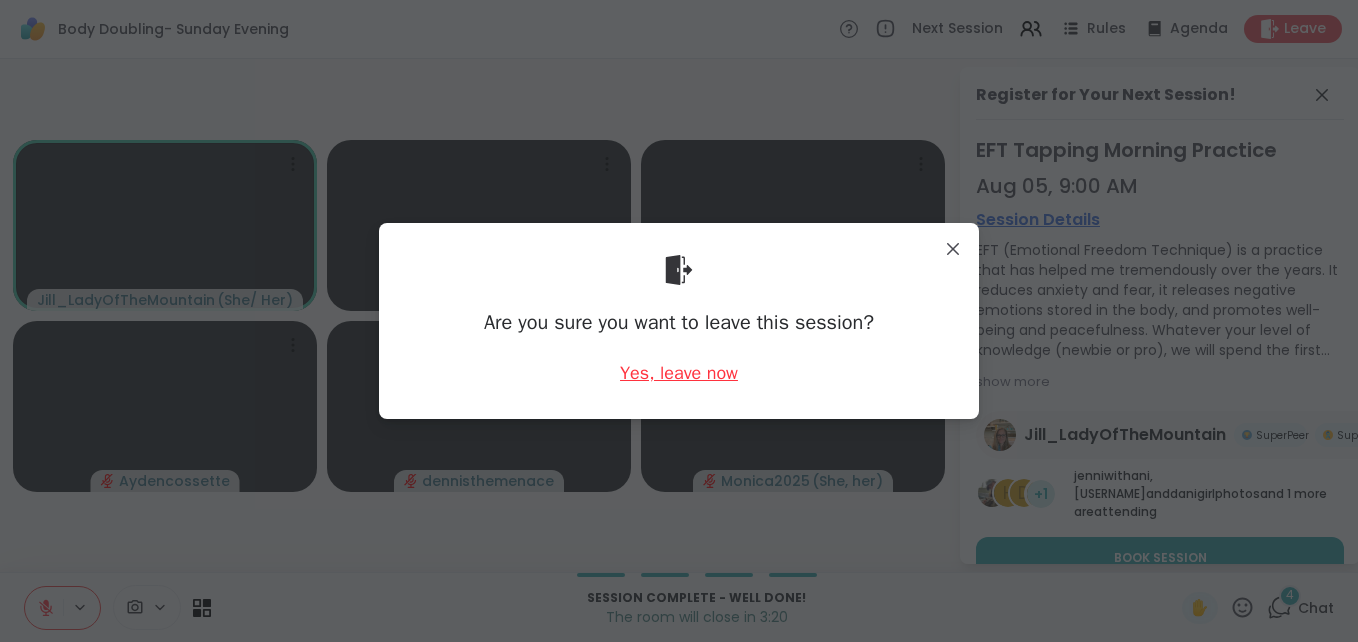 click on "Yes, leave now" at bounding box center (679, 373) 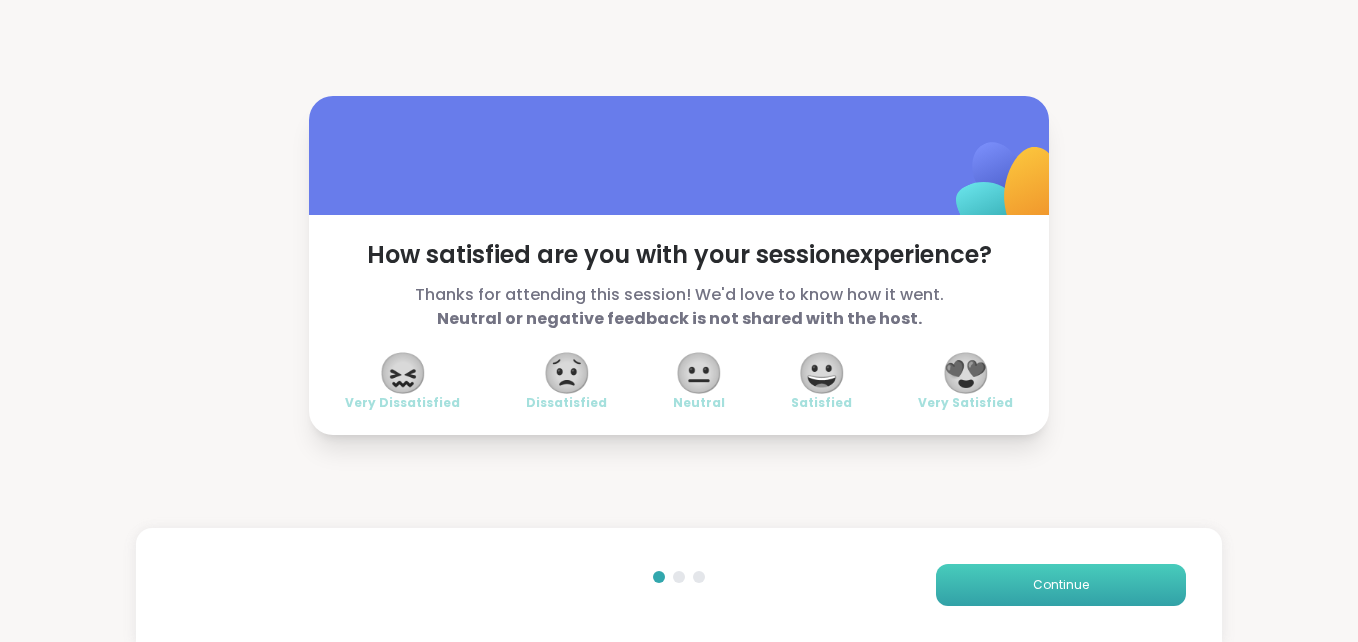 click on "Continue" at bounding box center (1061, 585) 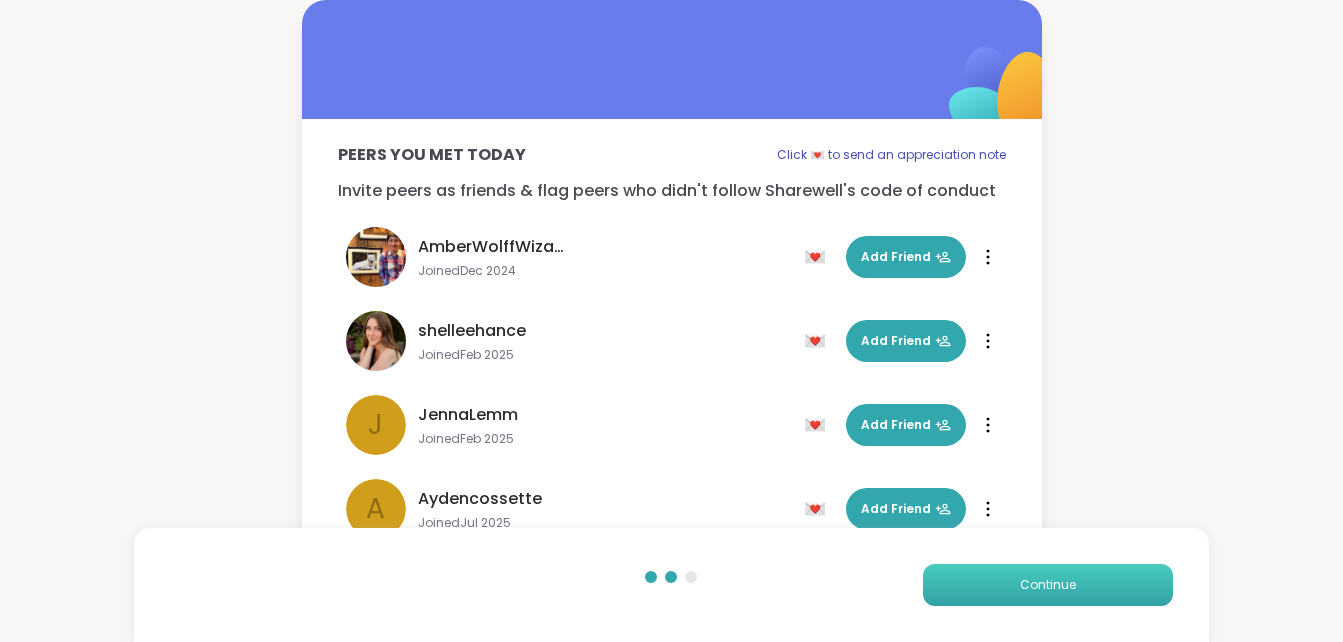 click on "Continue" at bounding box center (1048, 585) 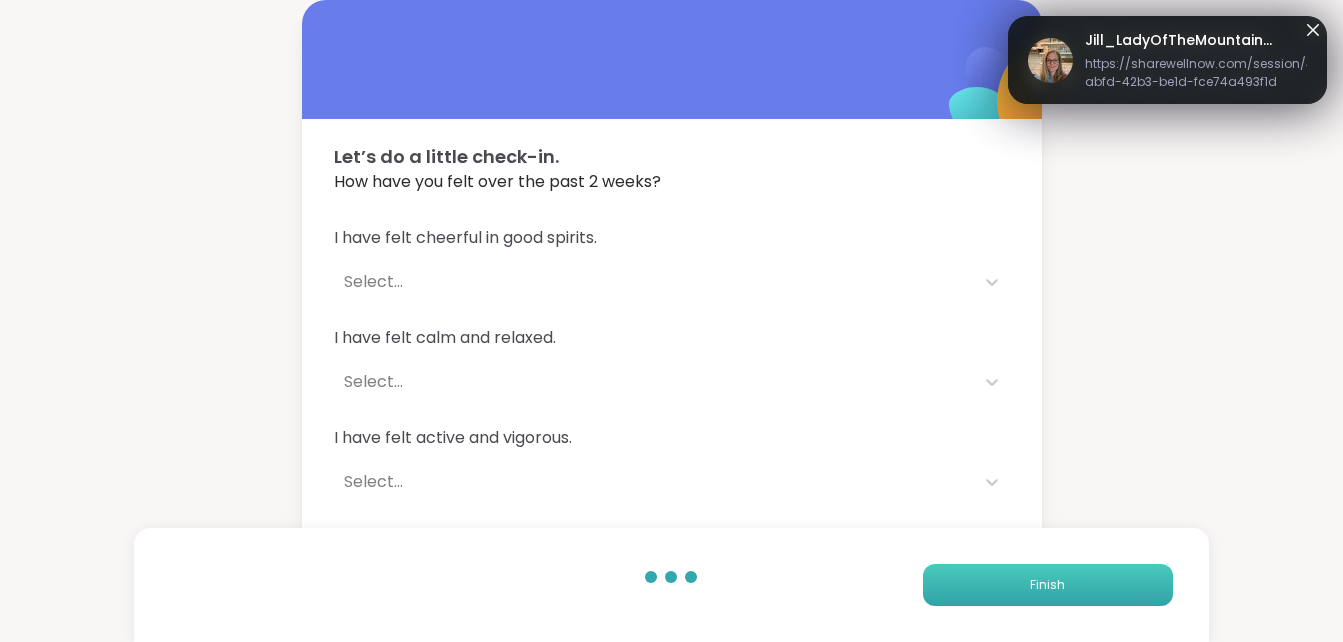 click on "Finish" at bounding box center (1048, 585) 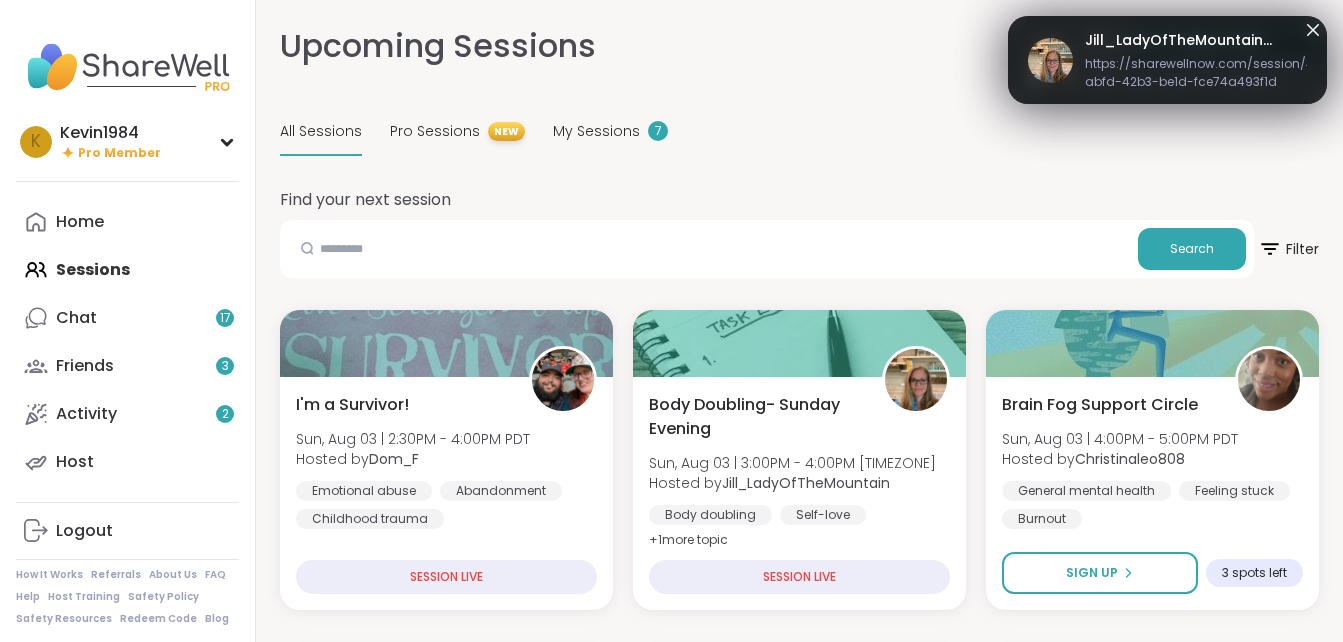 click on "Upcoming Sessions CREATE A SESSION All Sessions Pro Sessions NEW My Sessions 7" at bounding box center (799, 90) 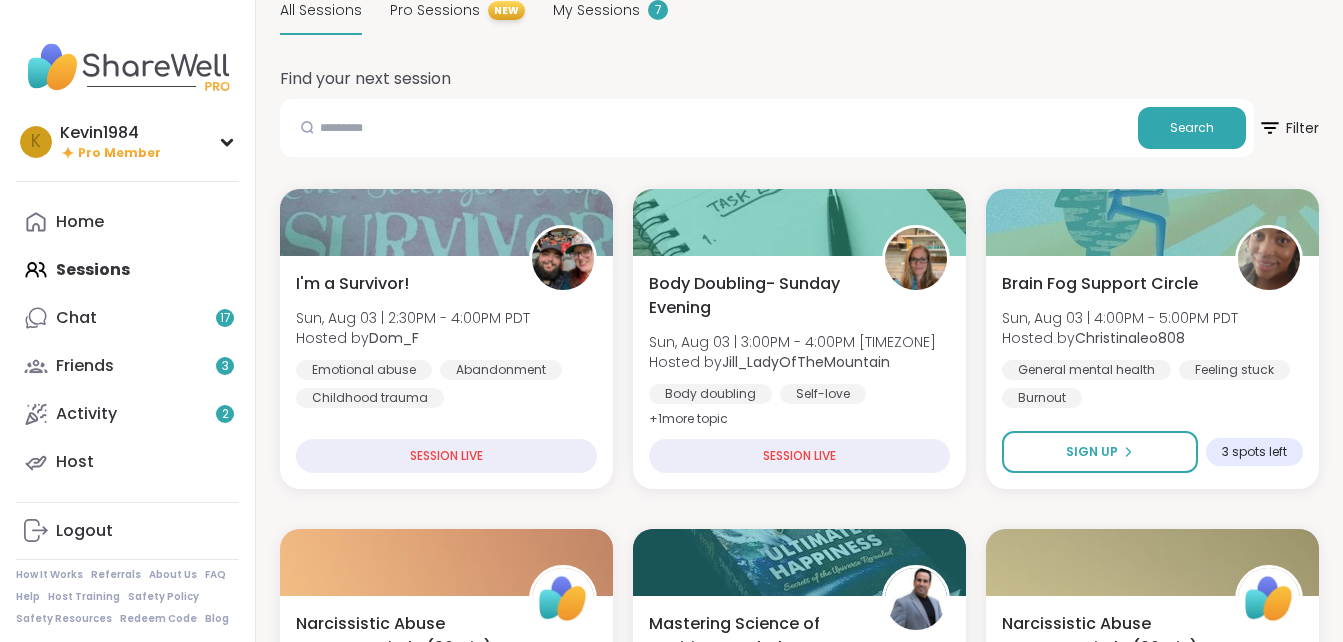 scroll, scrollTop: 160, scrollLeft: 0, axis: vertical 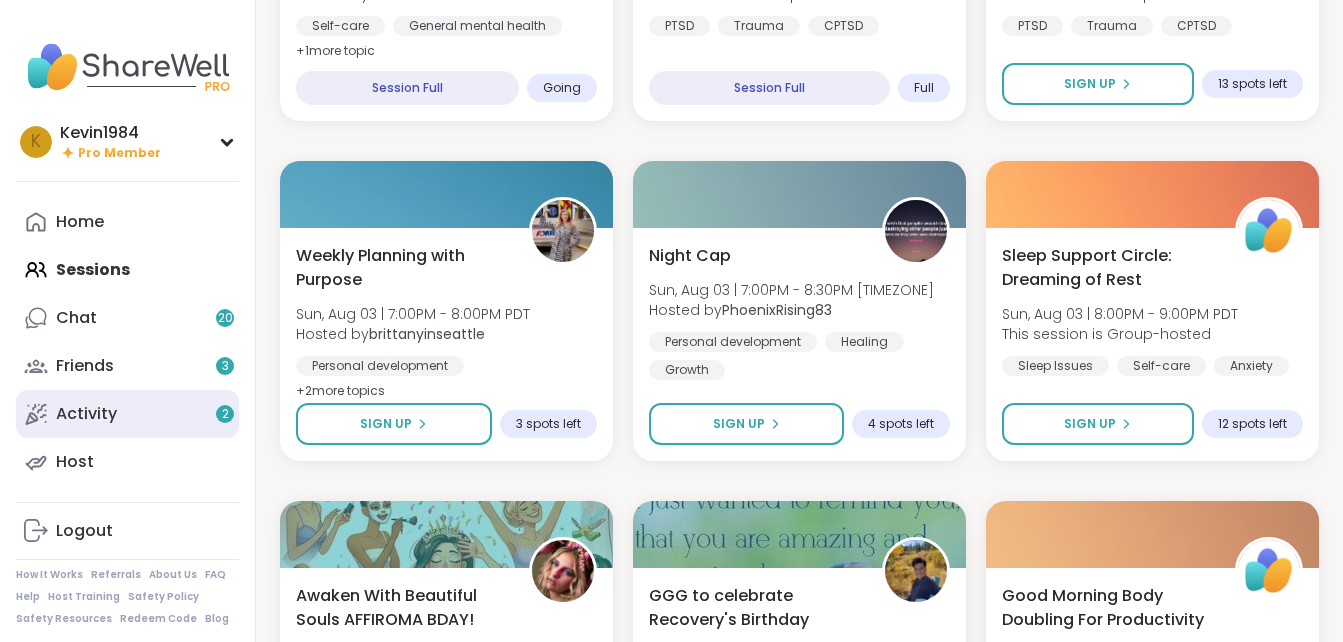 click on "Activity 2" at bounding box center [86, 414] 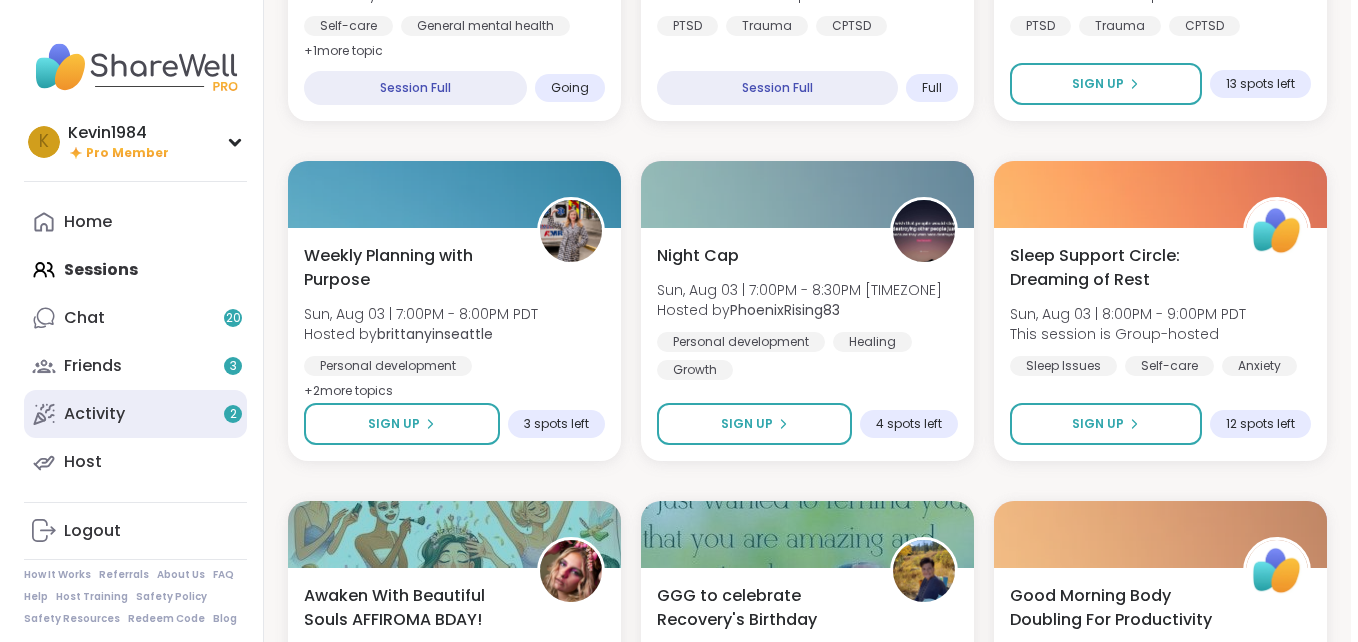 scroll, scrollTop: 0, scrollLeft: 0, axis: both 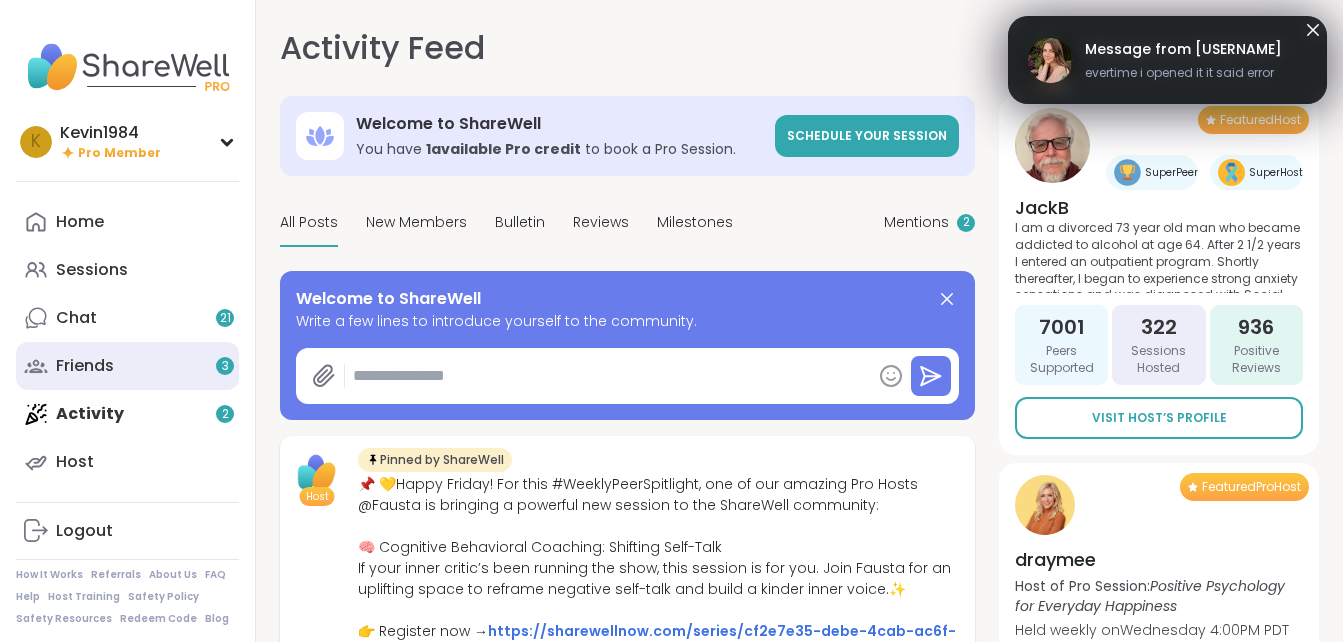 click on "Friends 3" at bounding box center (85, 366) 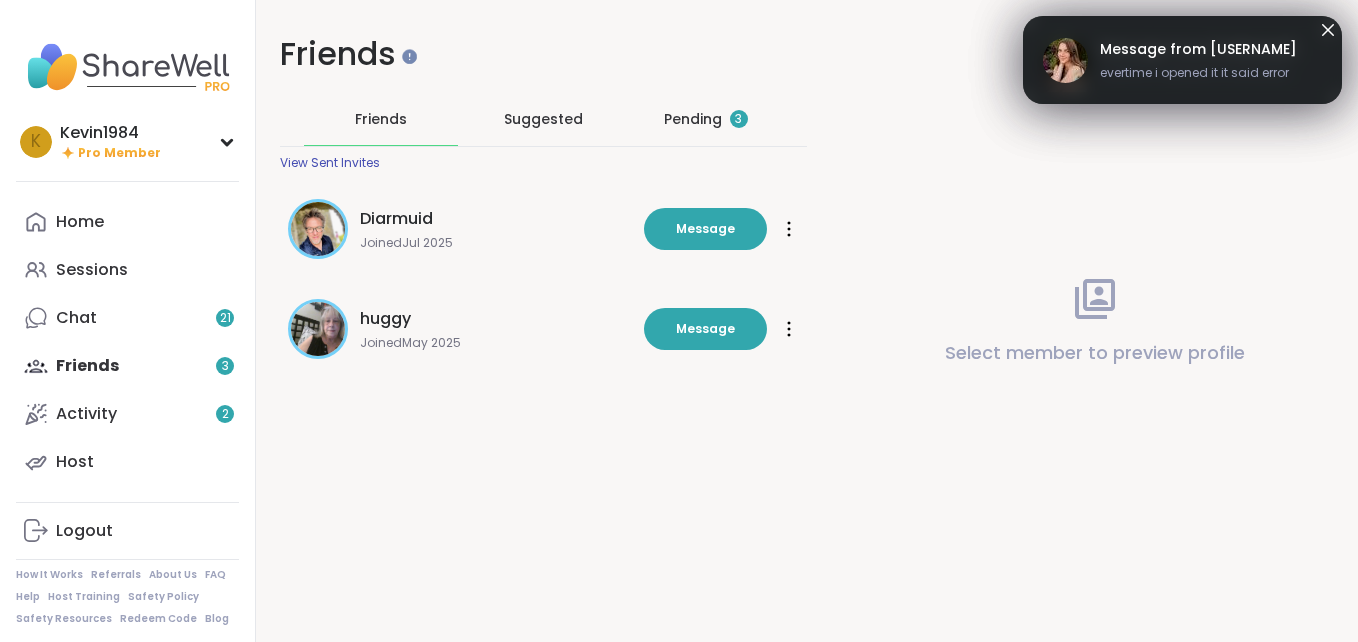 scroll, scrollTop: 0, scrollLeft: 0, axis: both 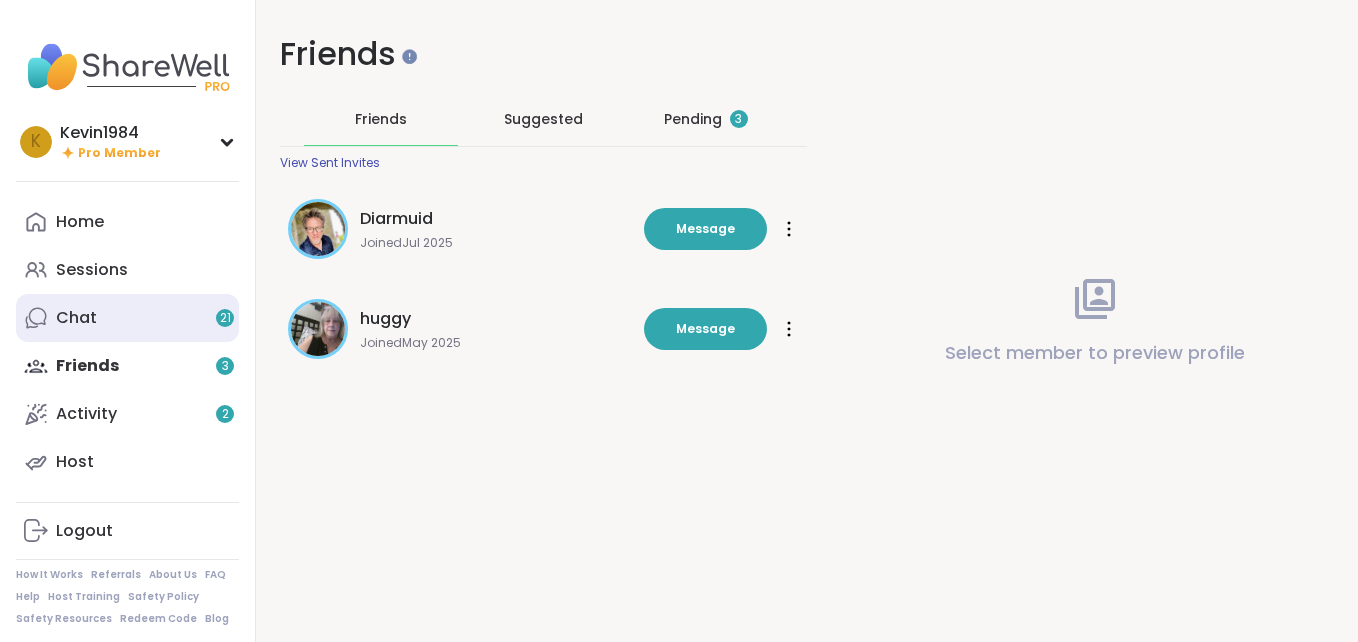 click on "Chat 21" at bounding box center (76, 318) 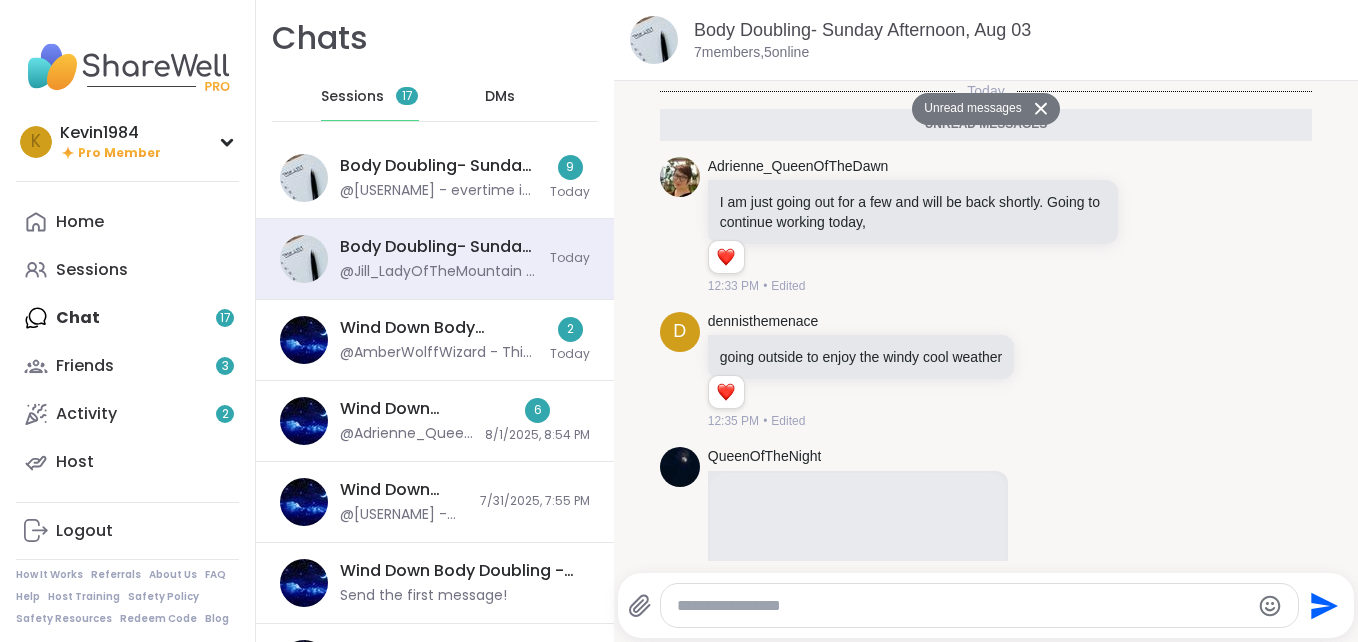 scroll, scrollTop: 823, scrollLeft: 0, axis: vertical 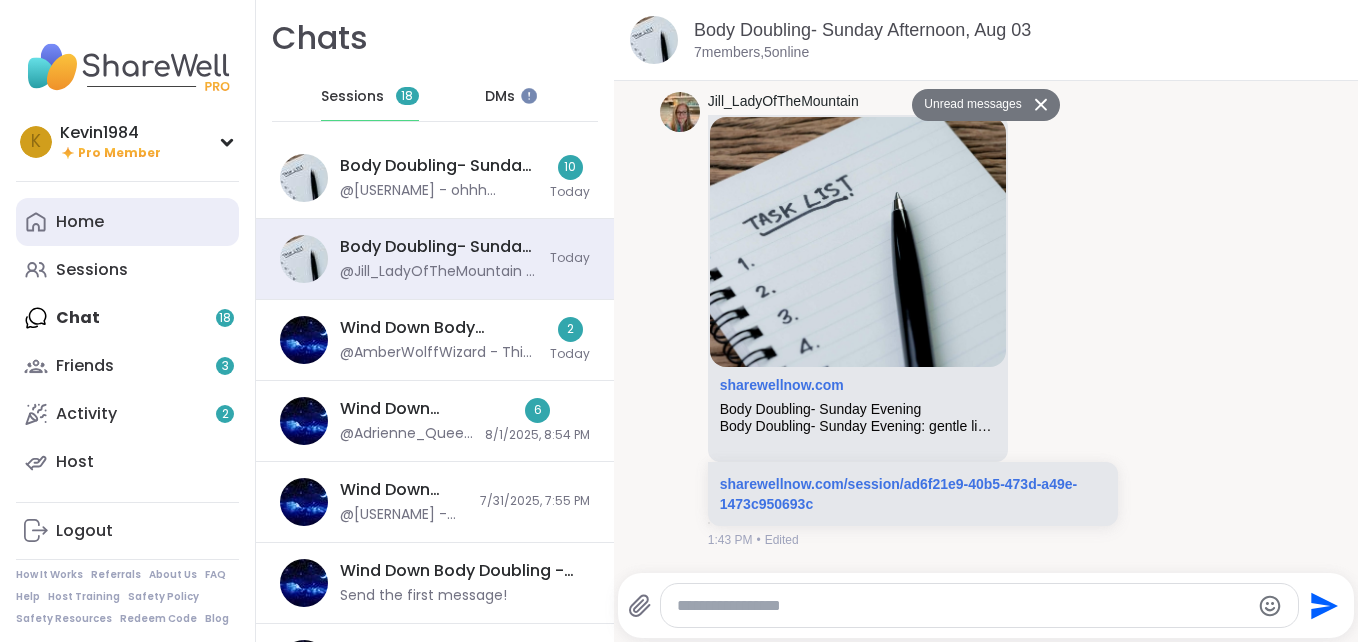 click 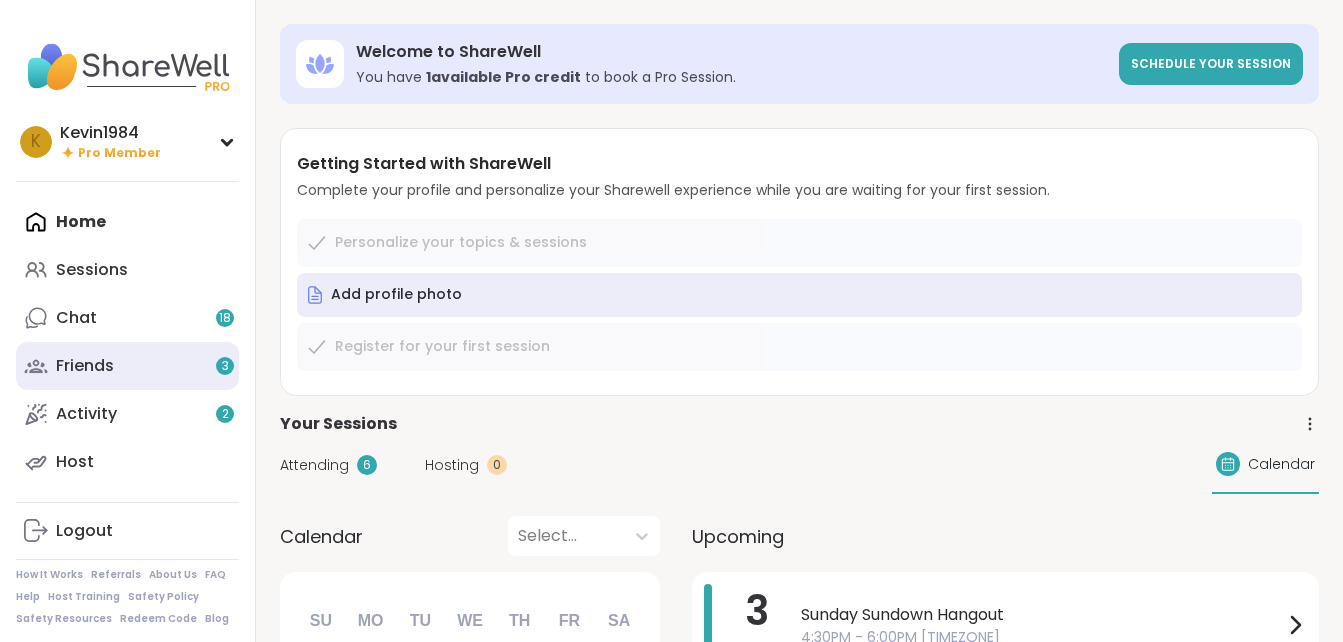 click on "Friends 3" at bounding box center [85, 366] 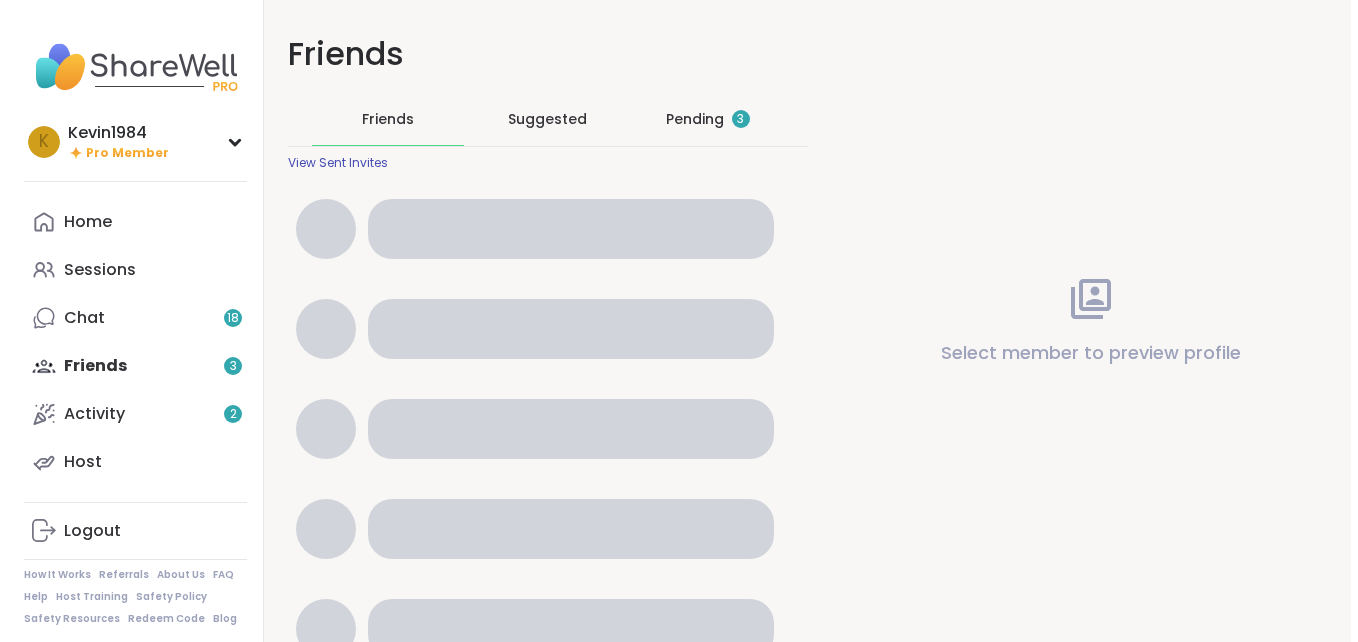 scroll, scrollTop: 0, scrollLeft: 0, axis: both 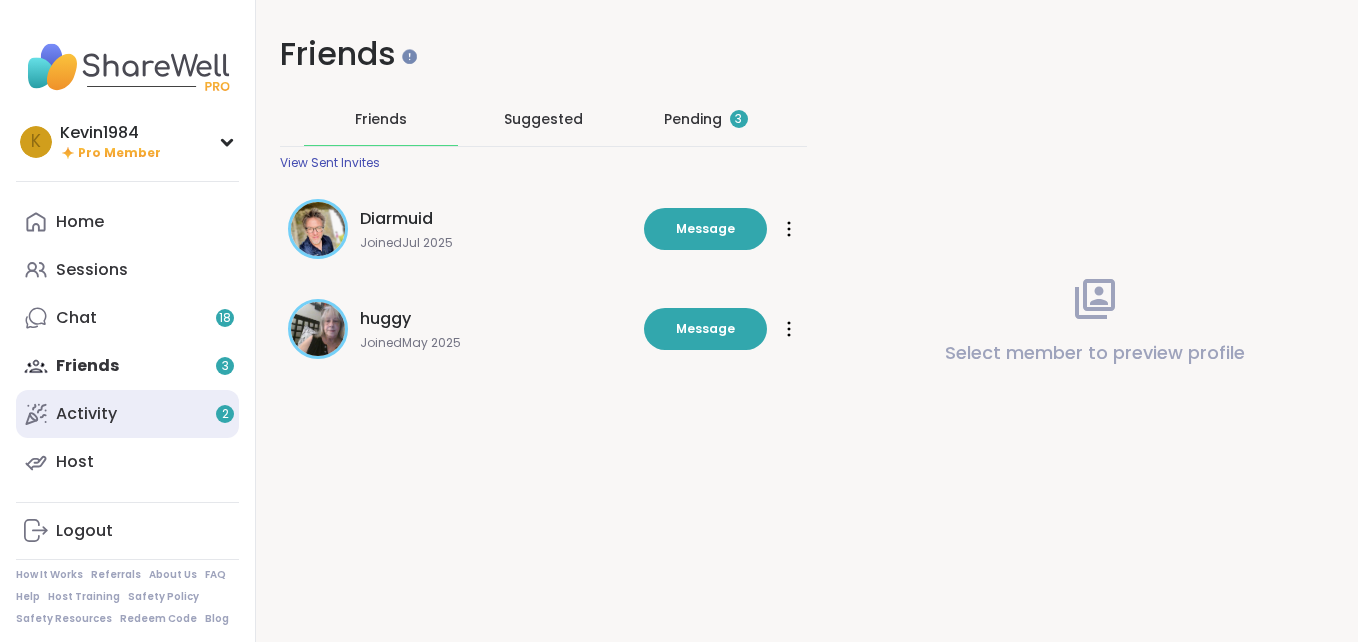 click on "Activity 2" at bounding box center (127, 414) 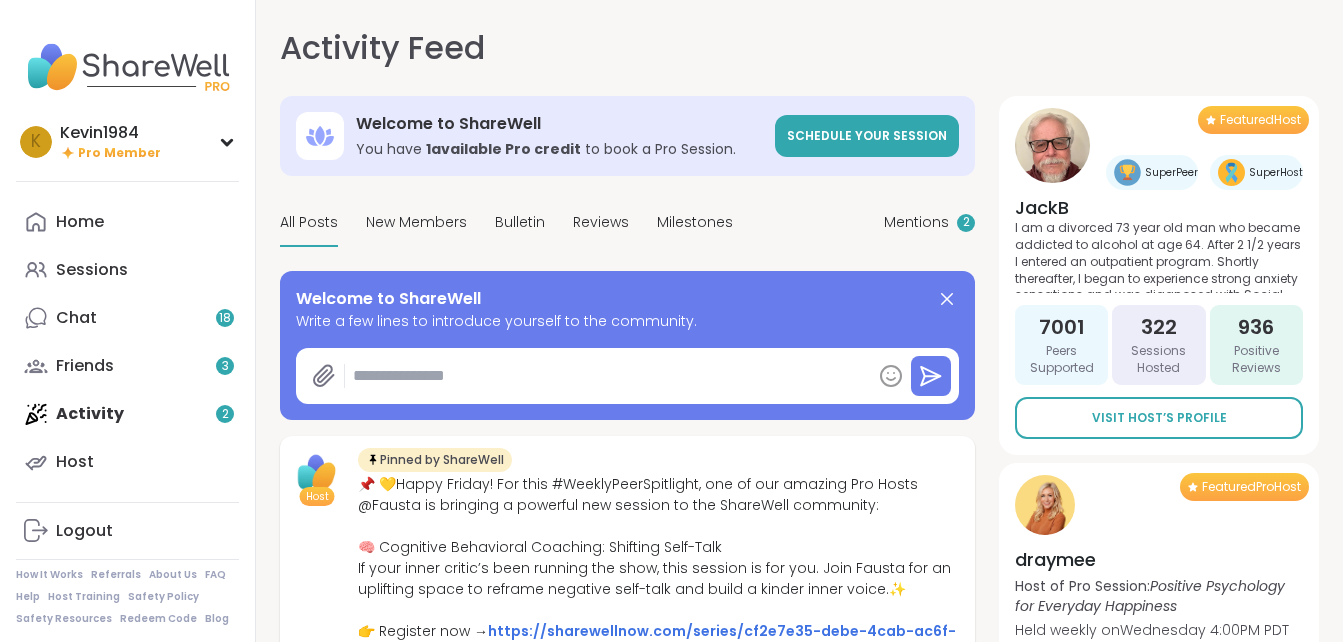 type on "*" 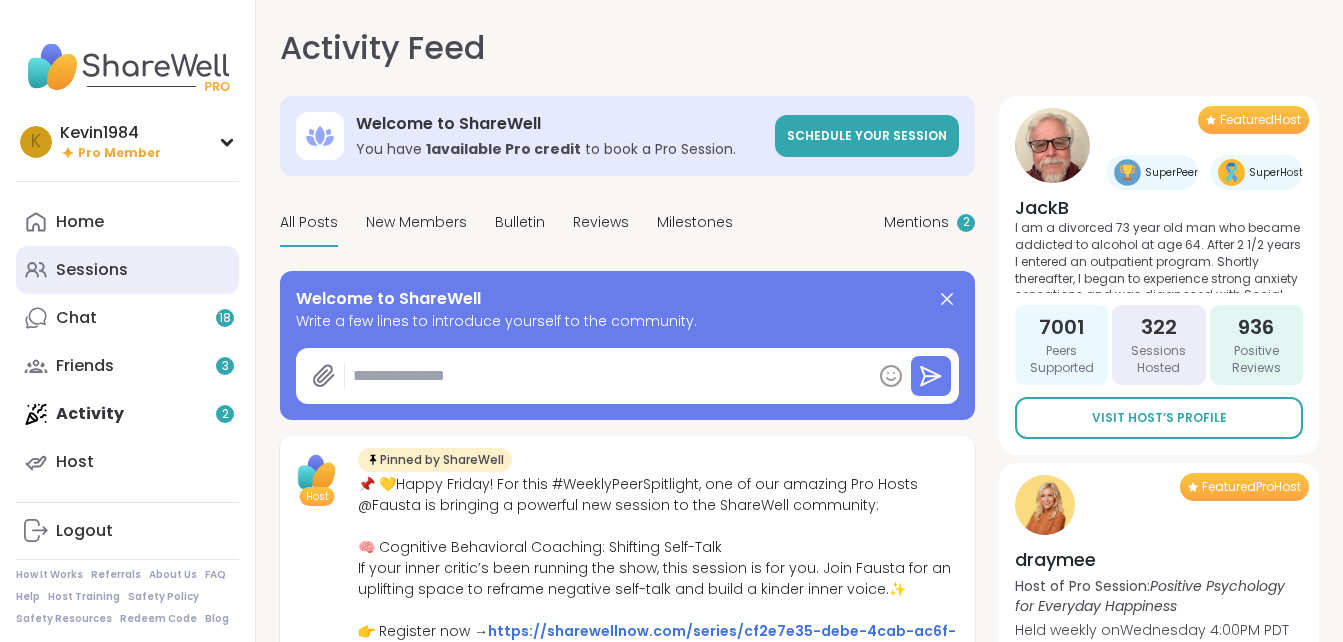 click on "Sessions" at bounding box center [92, 270] 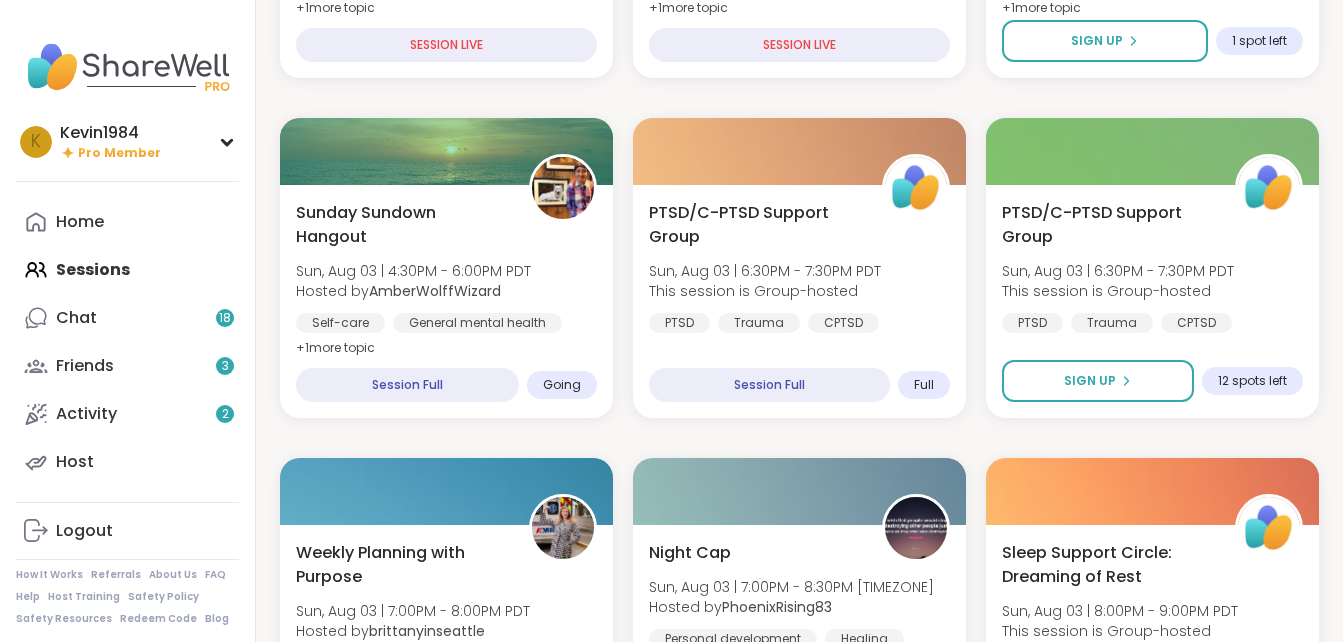 scroll, scrollTop: 973, scrollLeft: 0, axis: vertical 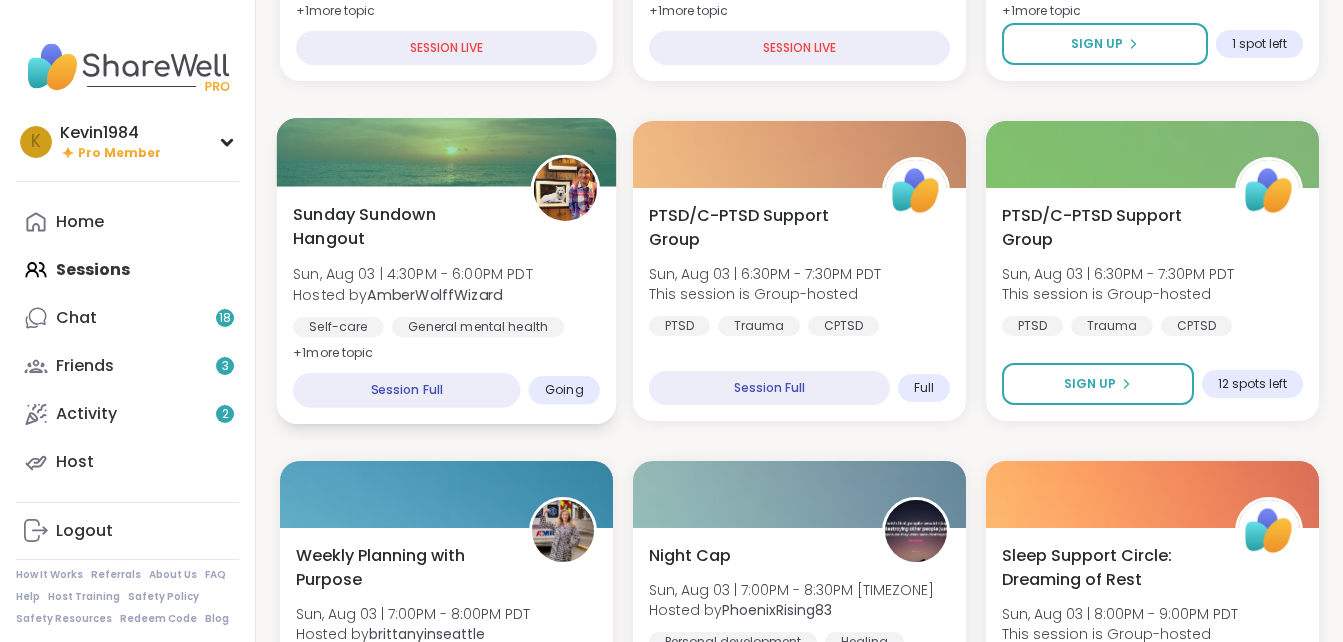 click on "Sunday Sundown Hangout Sun, Aug 03 | 4:30PM - 6:00PM [TIMEZONE] Hosted by [USERNAME] Self-care General mental health Good company + 1 more topic Session Full Going" at bounding box center [447, 305] 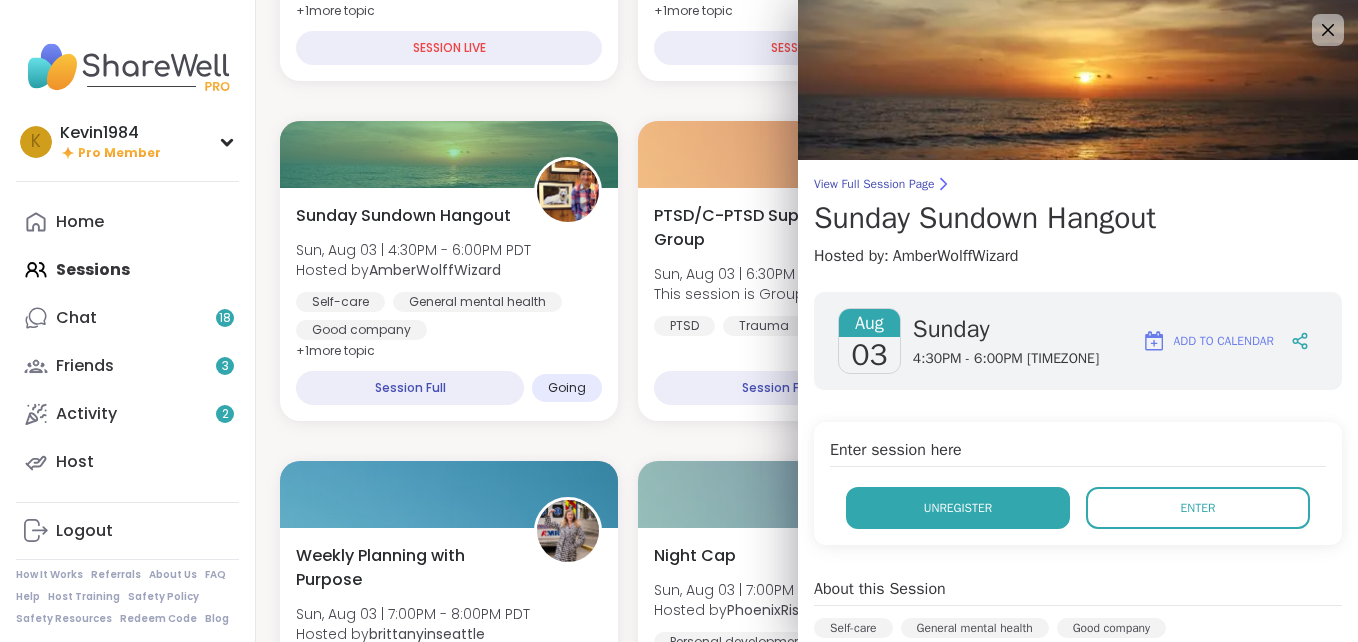 click on "Unregister" at bounding box center [958, 508] 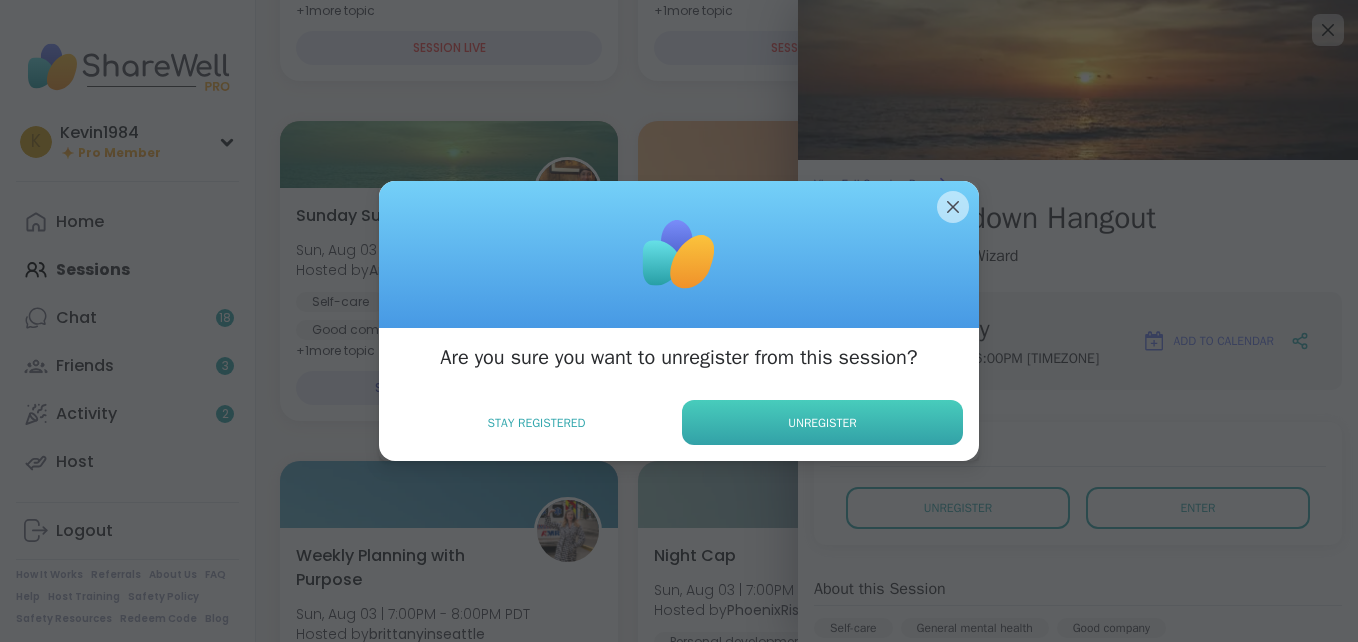 click on "Unregister" at bounding box center [822, 422] 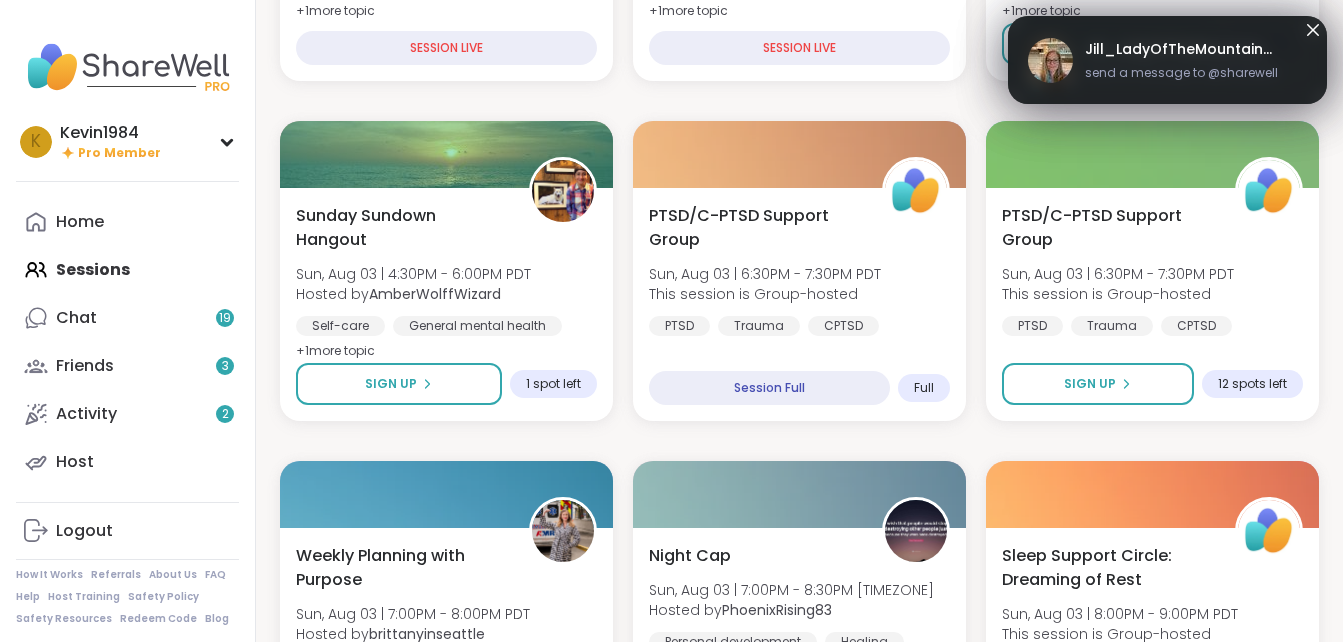 click on "send a message to @sharewell" at bounding box center [1181, 73] 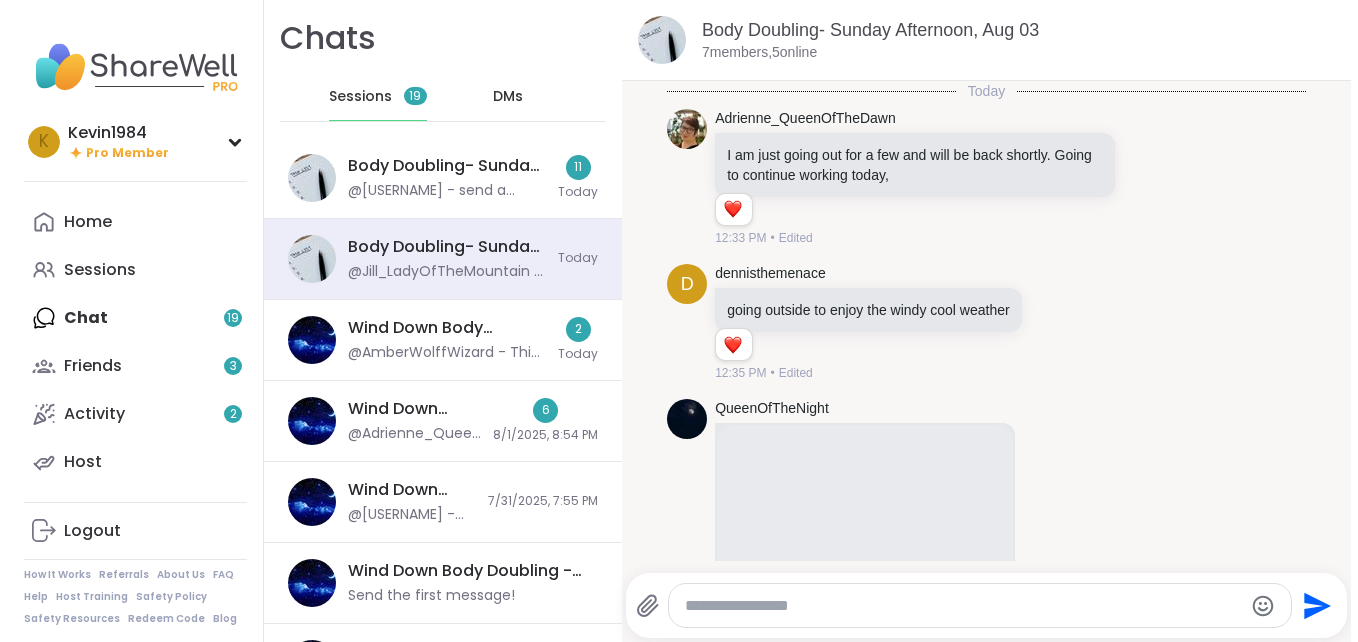 scroll, scrollTop: 0, scrollLeft: 0, axis: both 